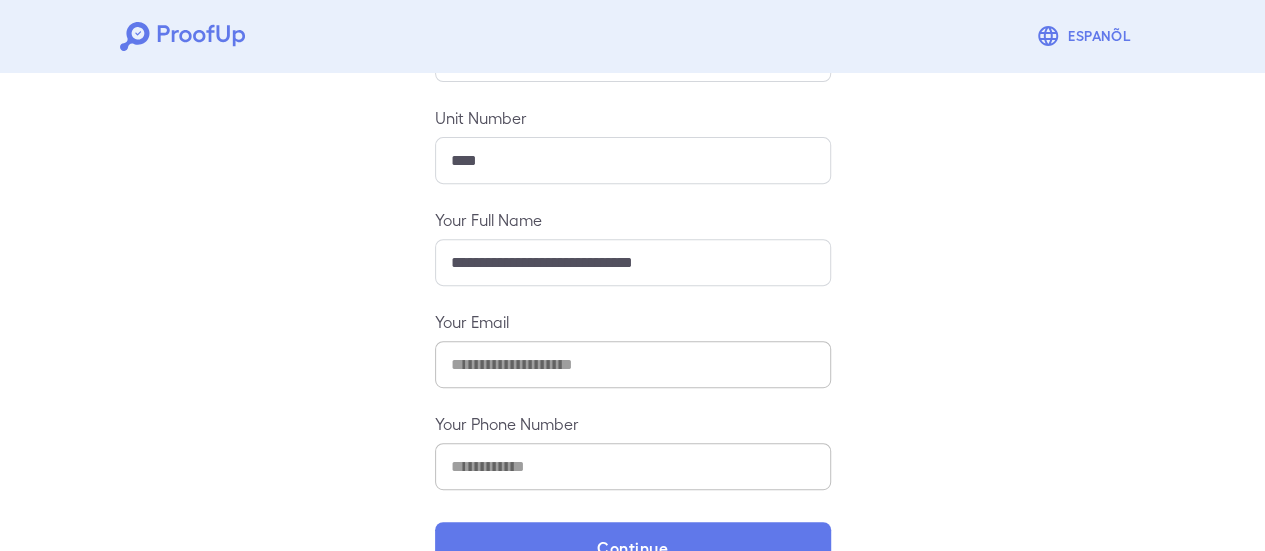 scroll, scrollTop: 354, scrollLeft: 0, axis: vertical 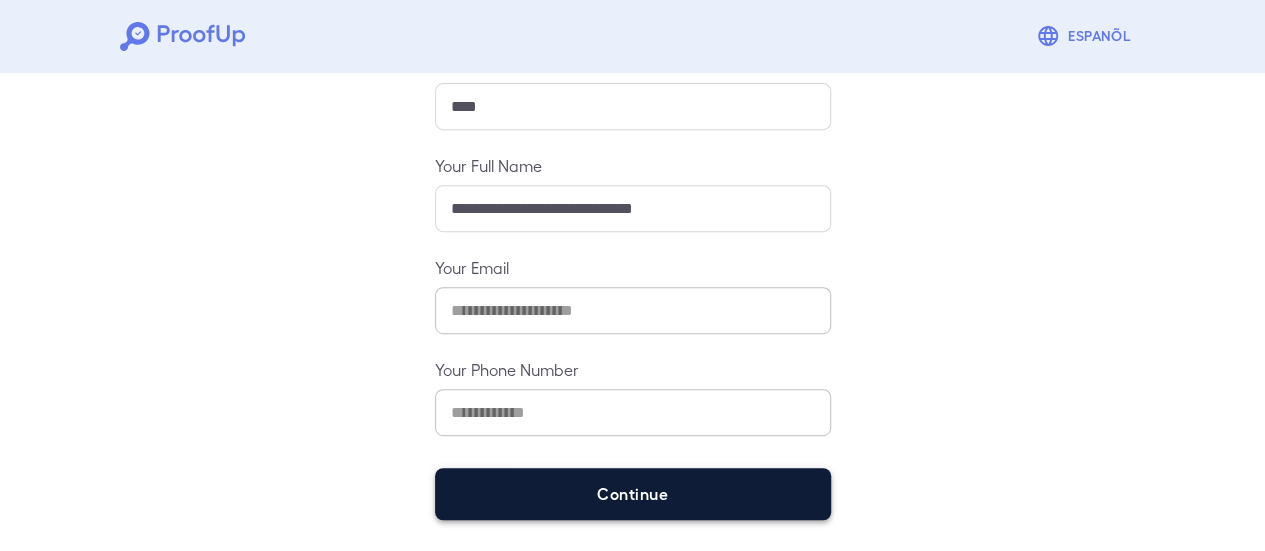 click on "Continue" at bounding box center (633, 494) 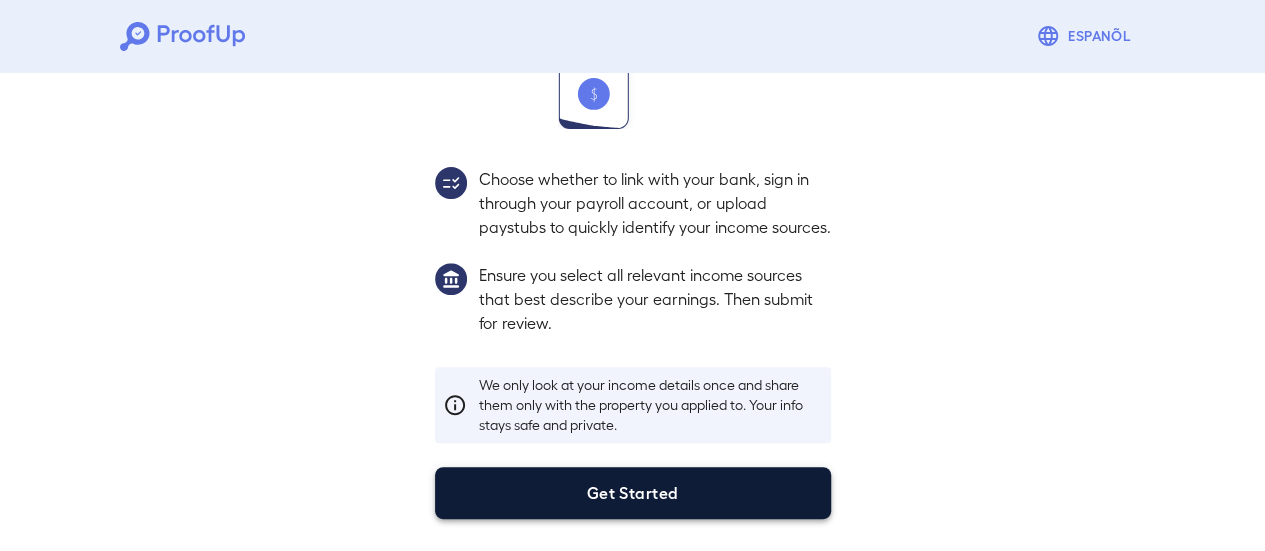 click on "Get Started" at bounding box center (633, 493) 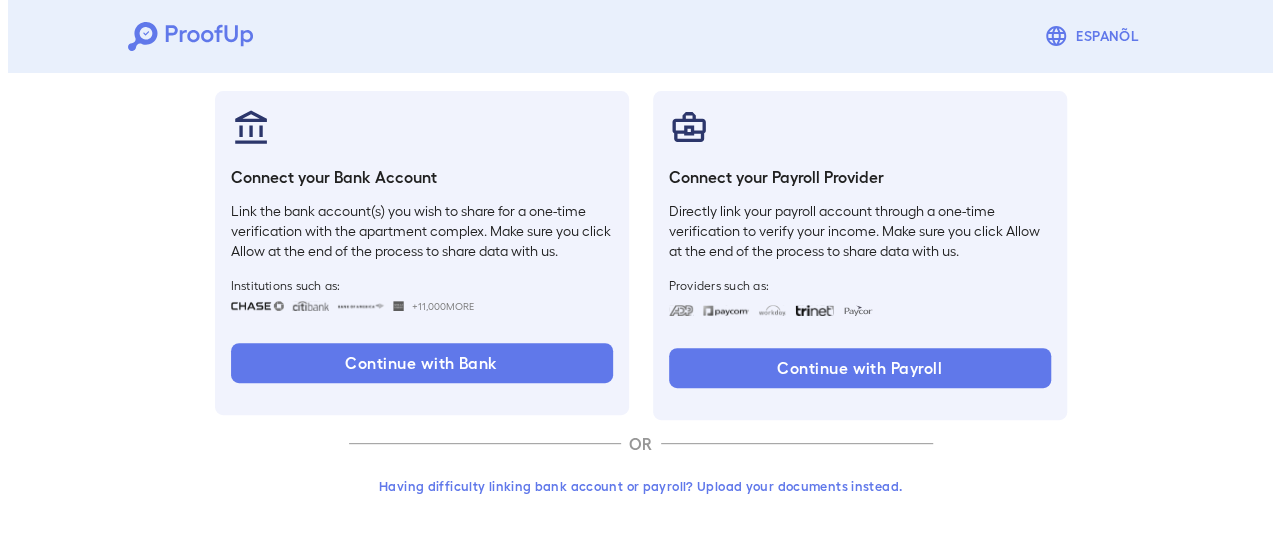 scroll, scrollTop: 212, scrollLeft: 0, axis: vertical 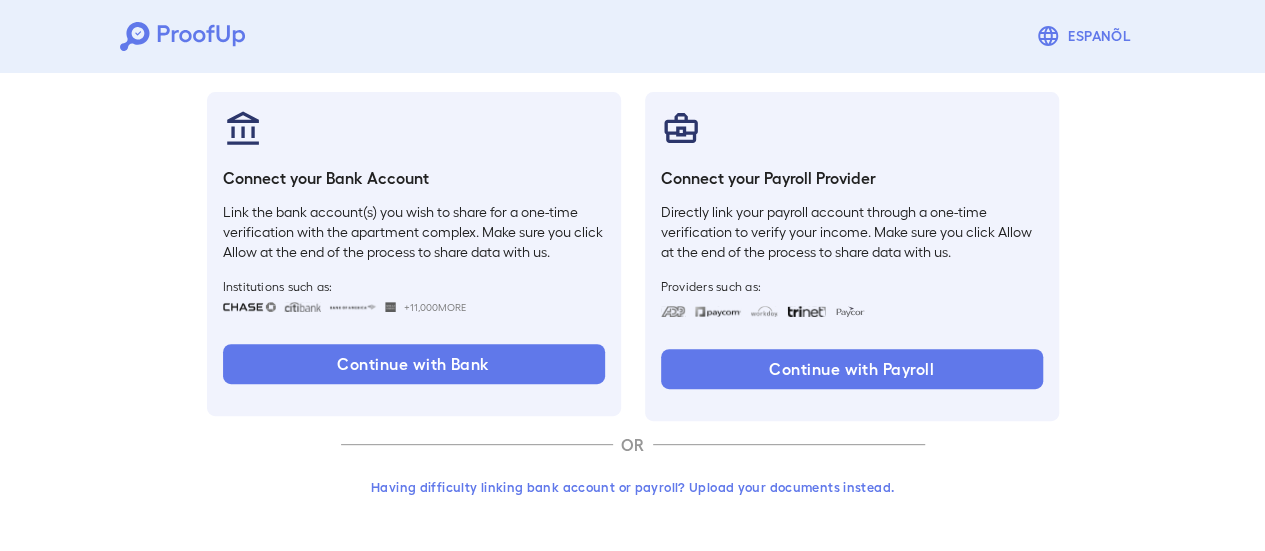 click on "Having difficulty linking bank account or payroll? Upload your documents instead." at bounding box center (633, 487) 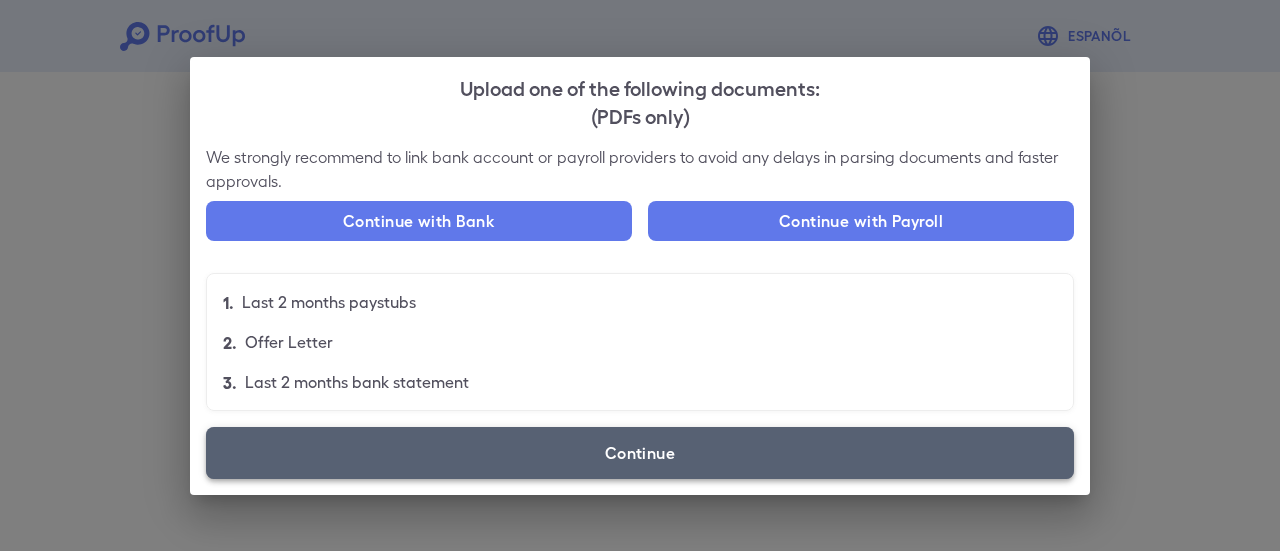 drag, startPoint x: 642, startPoint y: 444, endPoint x: 654, endPoint y: 419, distance: 27.730848 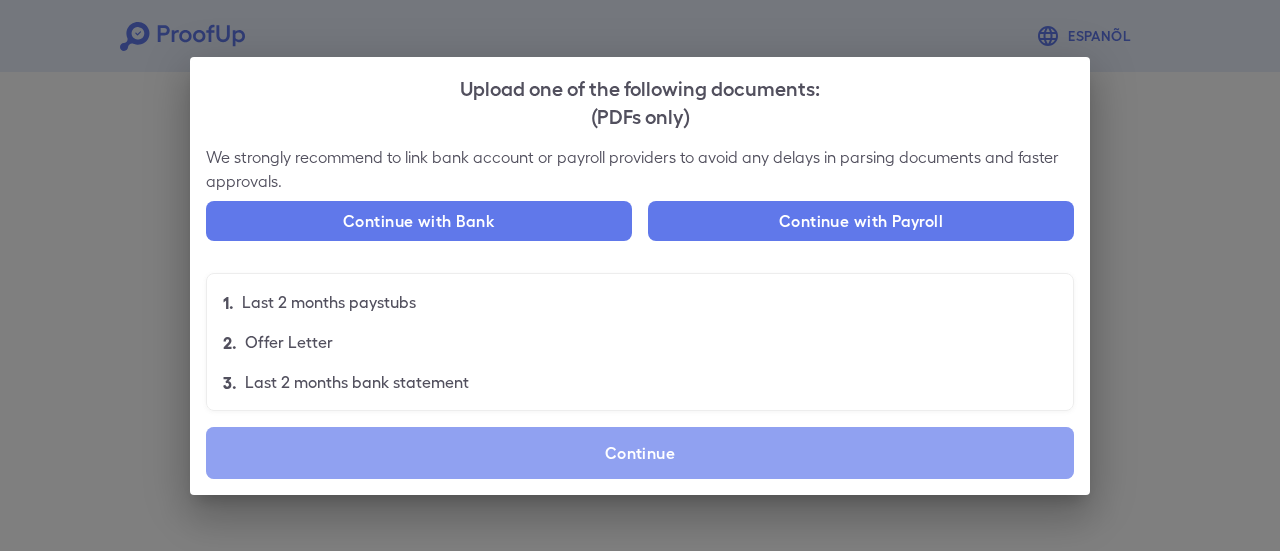 click on "Continue" at bounding box center (640, 453) 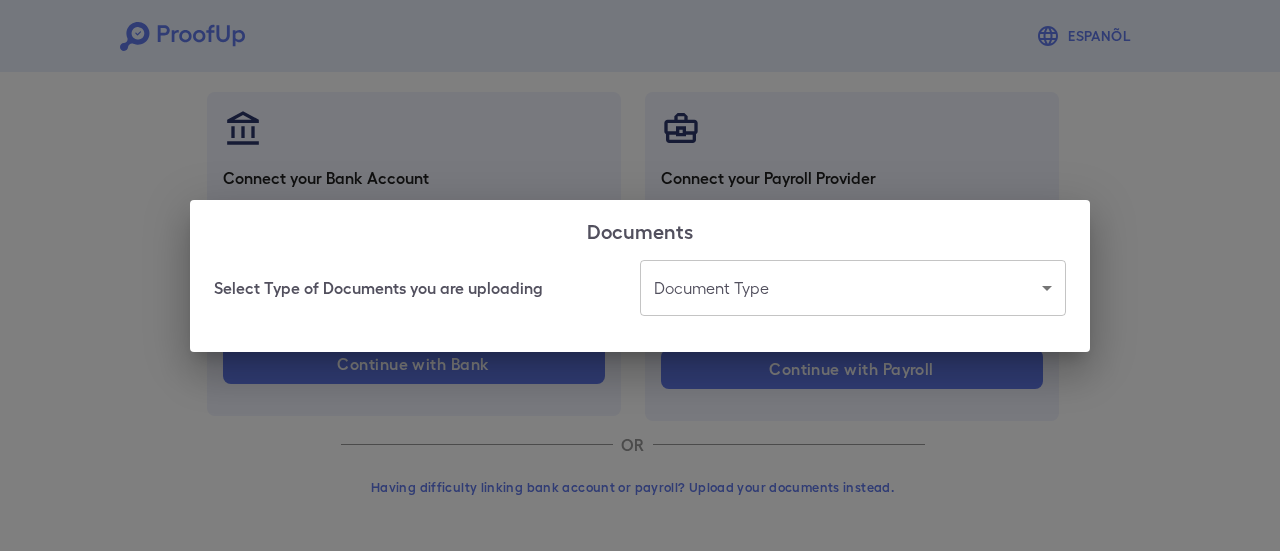 click on "Espanõl Go back How Would You Like to Verify Your Income? There are multiple ways you can access and upload your income. Select the best method for you. Connect your Bank Account Link the bank account(s) you wish to share for a one-time verification with the apartment complex. Make sure you click Allow at the end of the process to share data with us. Institutions such as: +11,000  More Continue with Bank Connect your Payroll Provider Directly link your payroll account through a one-time verification to verify your income. Make sure you click Allow at the end of the process to share data with us. Providers such as: Continue with Payroll OR Having difficulty linking bank account or payroll? Upload your documents instead. Documents Select Type of Documents you are uploading Document Type ​ ​" at bounding box center (640, 170) 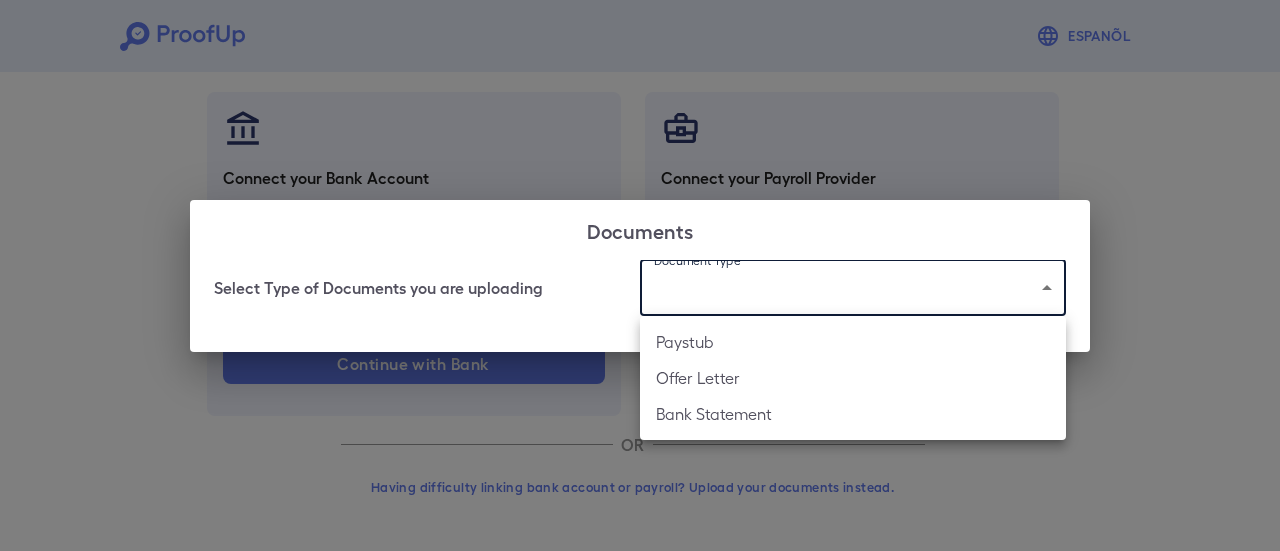 click on "Bank Statement" at bounding box center [853, 414] 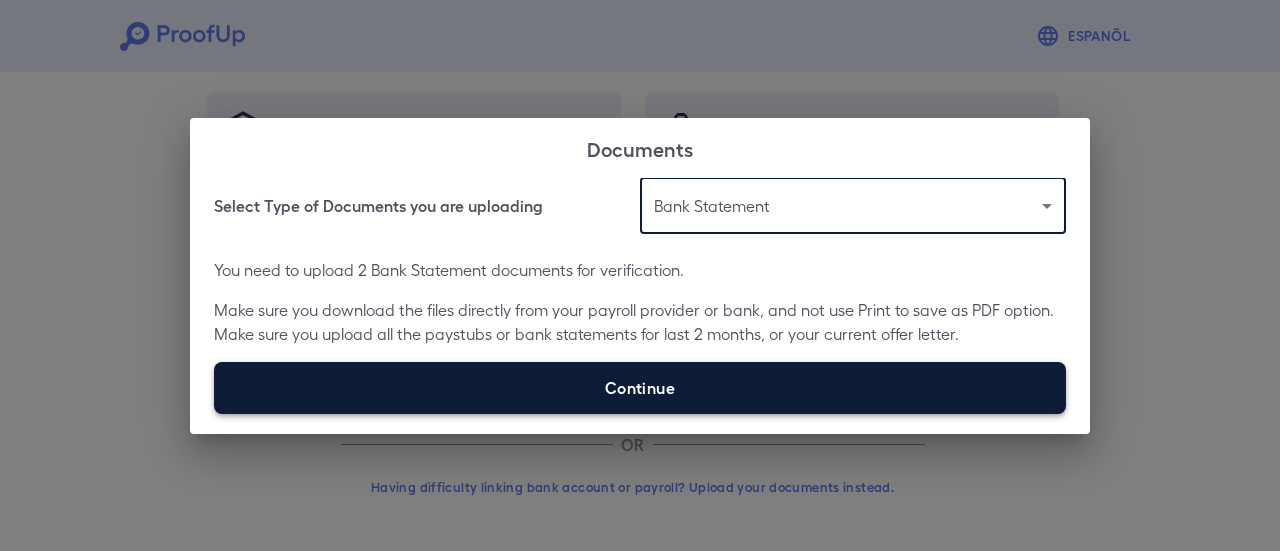 click on "Continue" at bounding box center [640, 388] 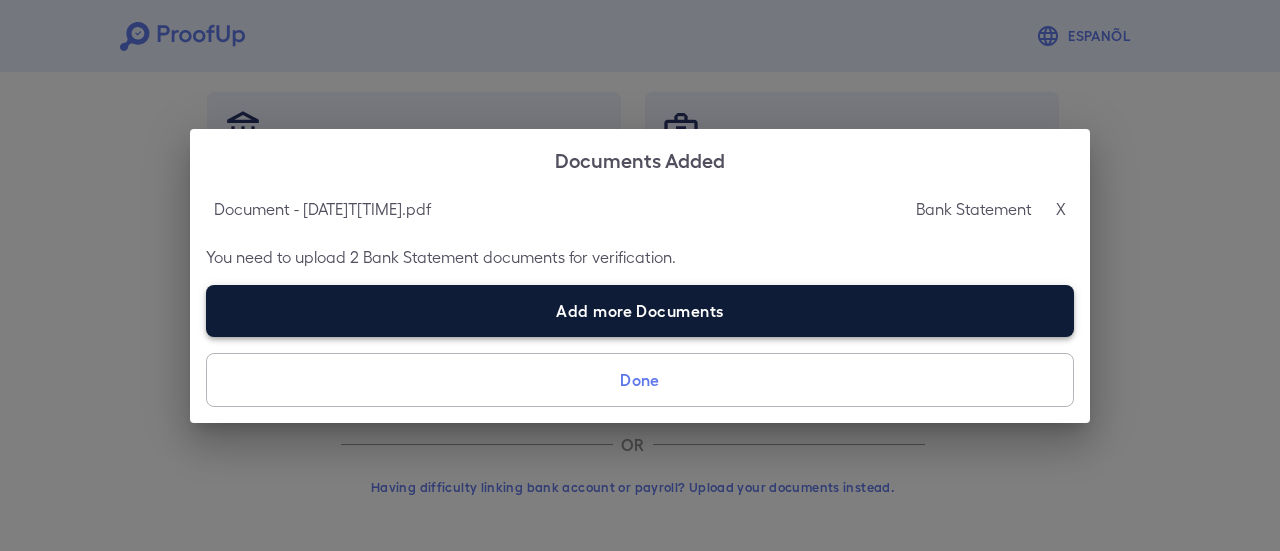 click on "Add more Documents" at bounding box center (640, 311) 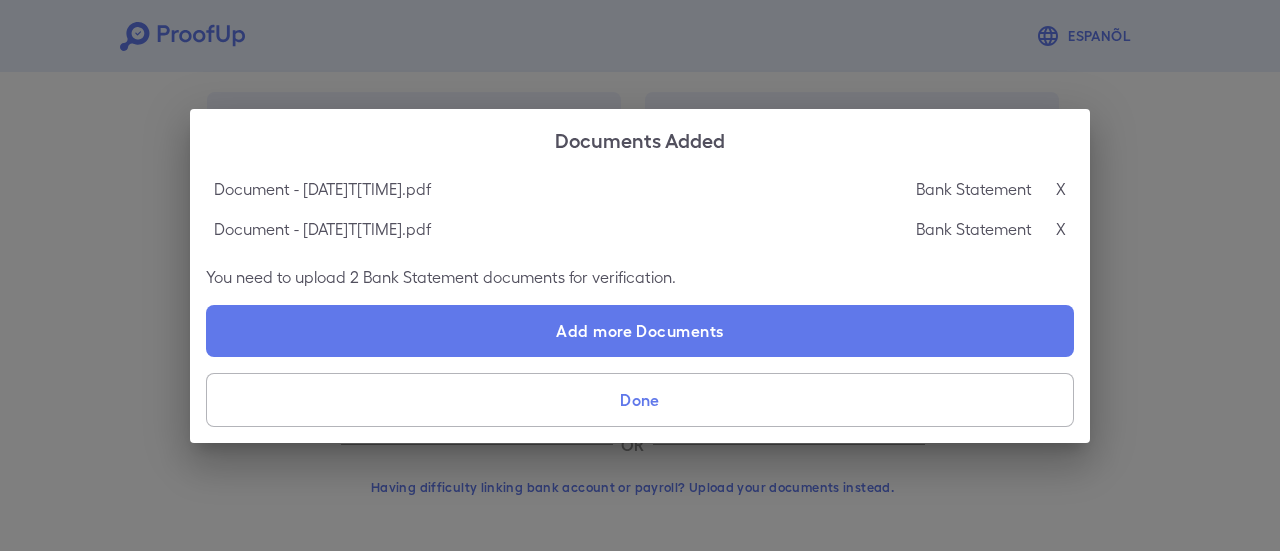 click on "Done" at bounding box center [640, 400] 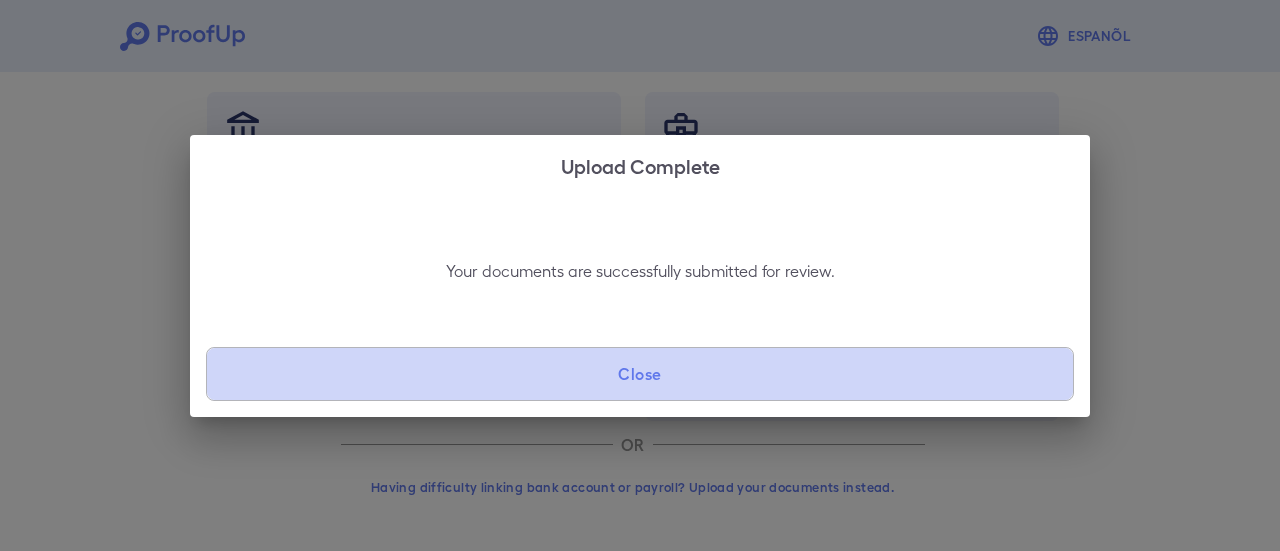 click on "Close" at bounding box center (640, 374) 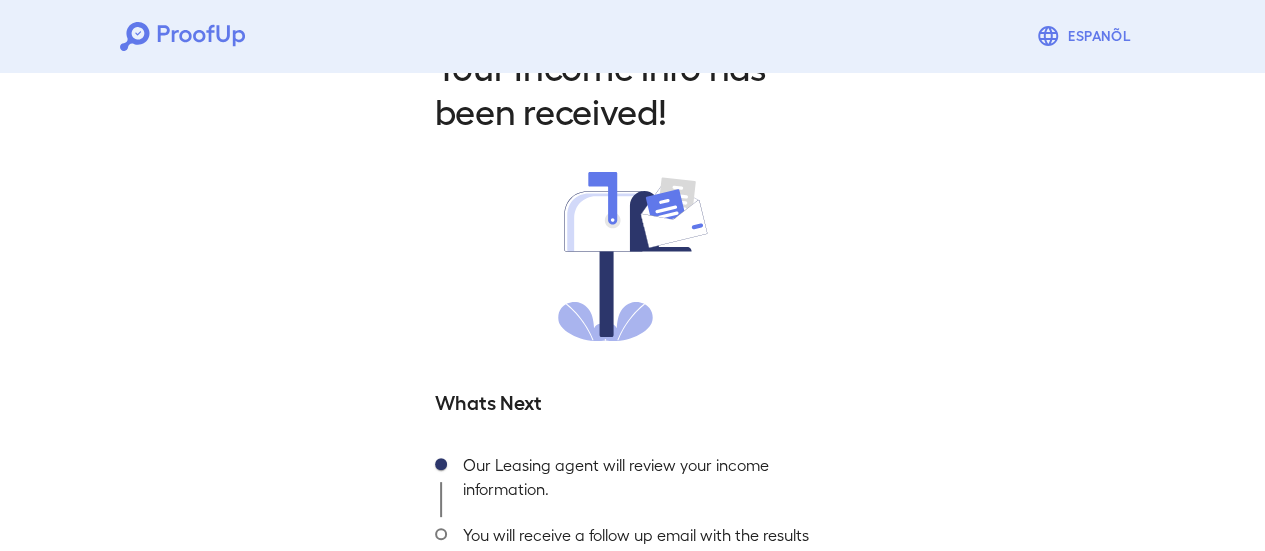scroll, scrollTop: 215, scrollLeft: 0, axis: vertical 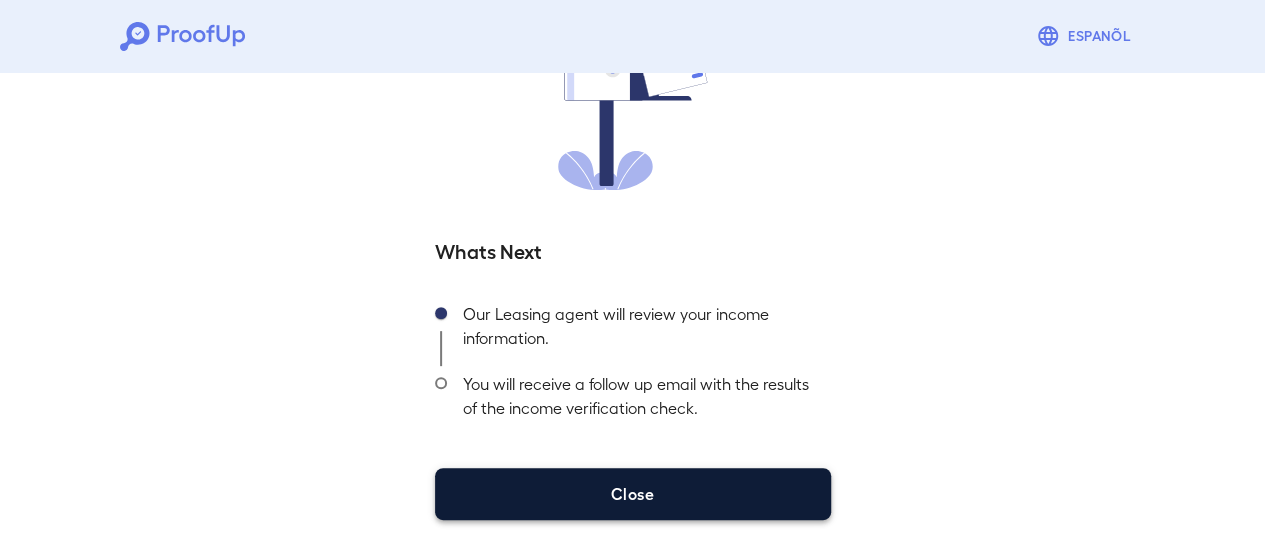 click on "Close" at bounding box center [633, 494] 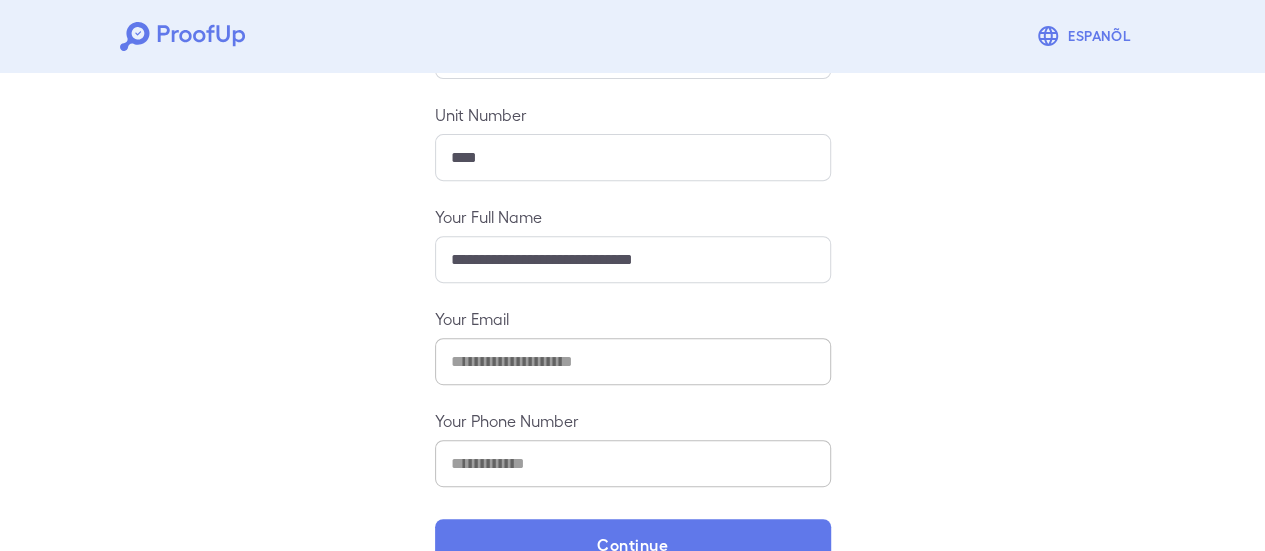 scroll, scrollTop: 354, scrollLeft: 0, axis: vertical 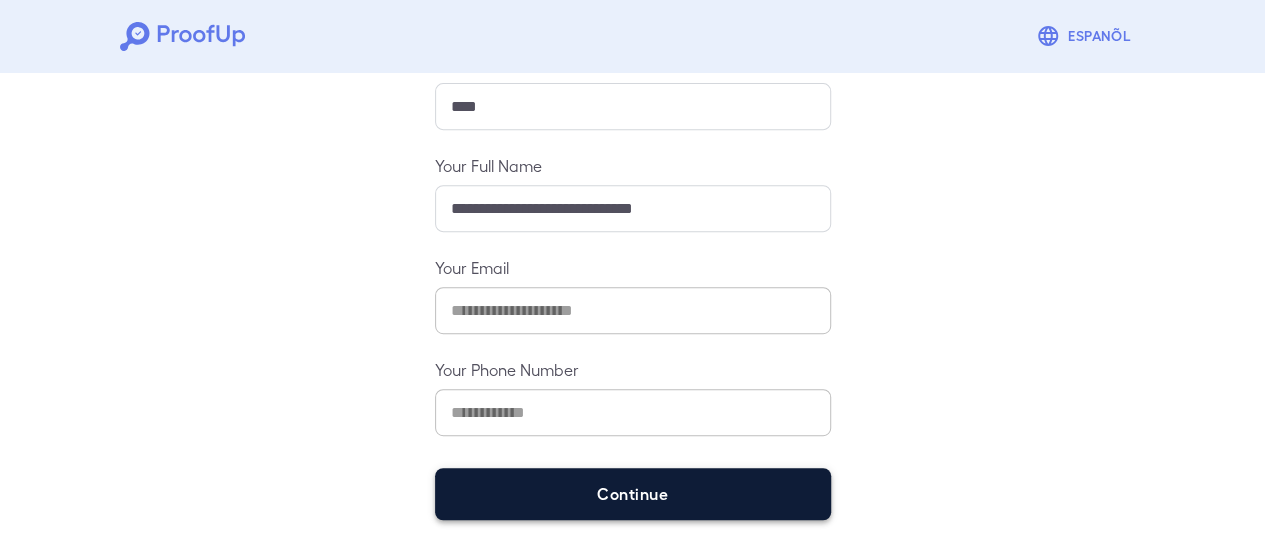 click on "Continue" at bounding box center (633, 494) 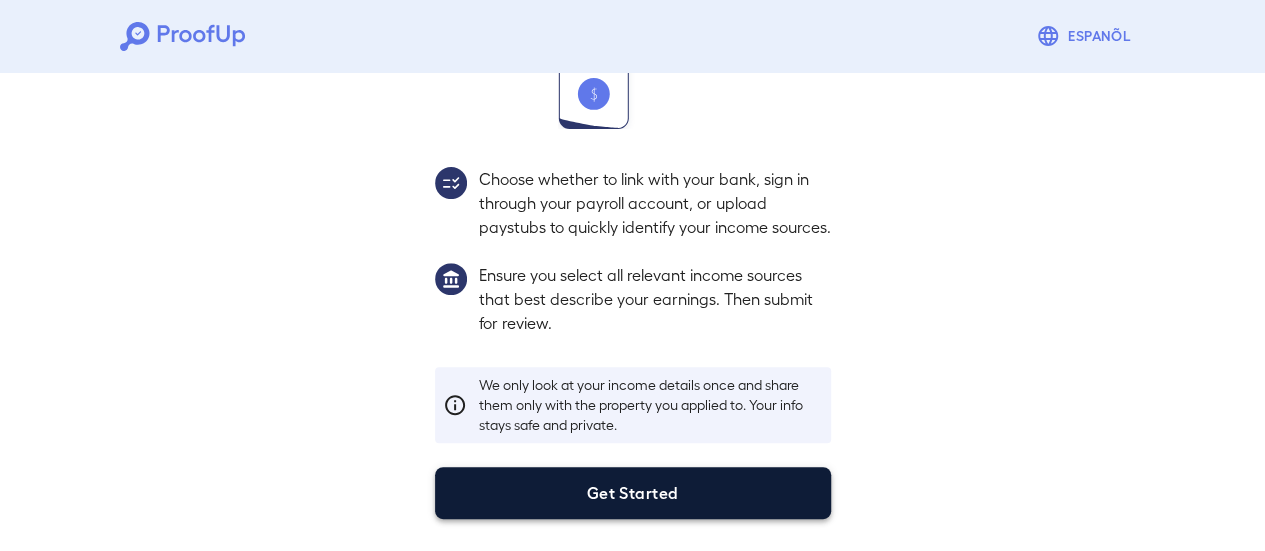click on "Get Started" at bounding box center (633, 493) 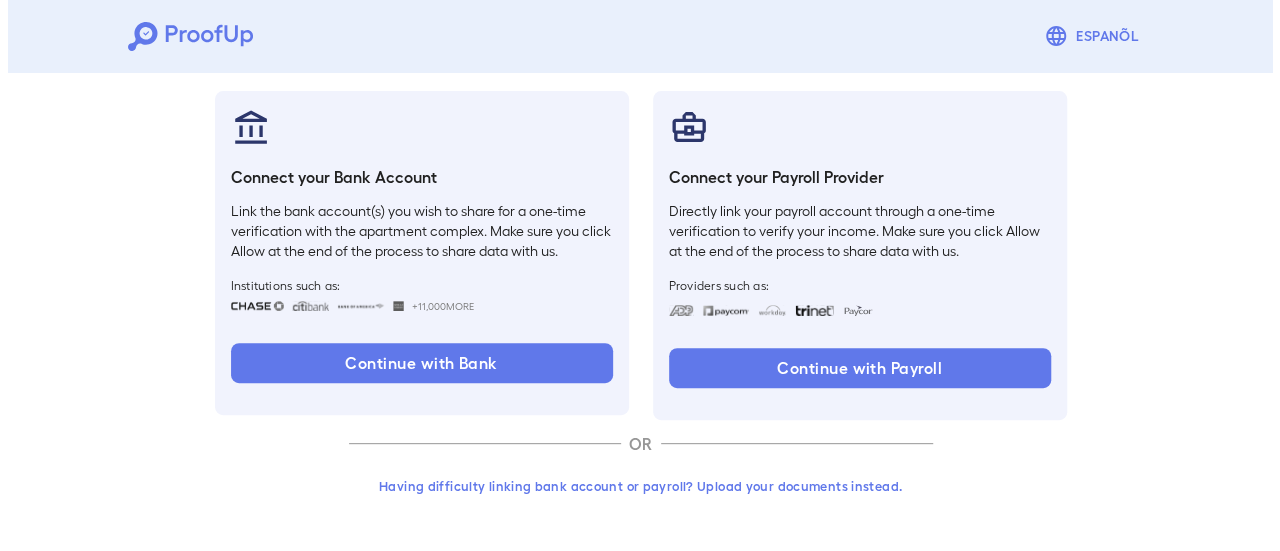 scroll, scrollTop: 212, scrollLeft: 0, axis: vertical 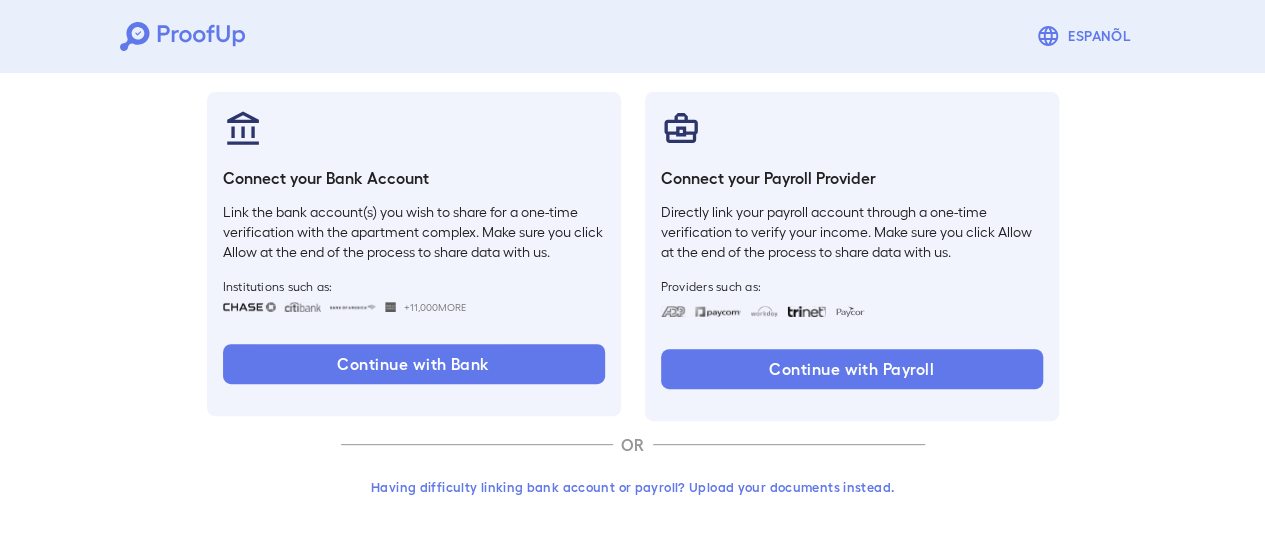 click on "Having difficulty linking bank account or payroll? Upload your documents instead." at bounding box center (633, 487) 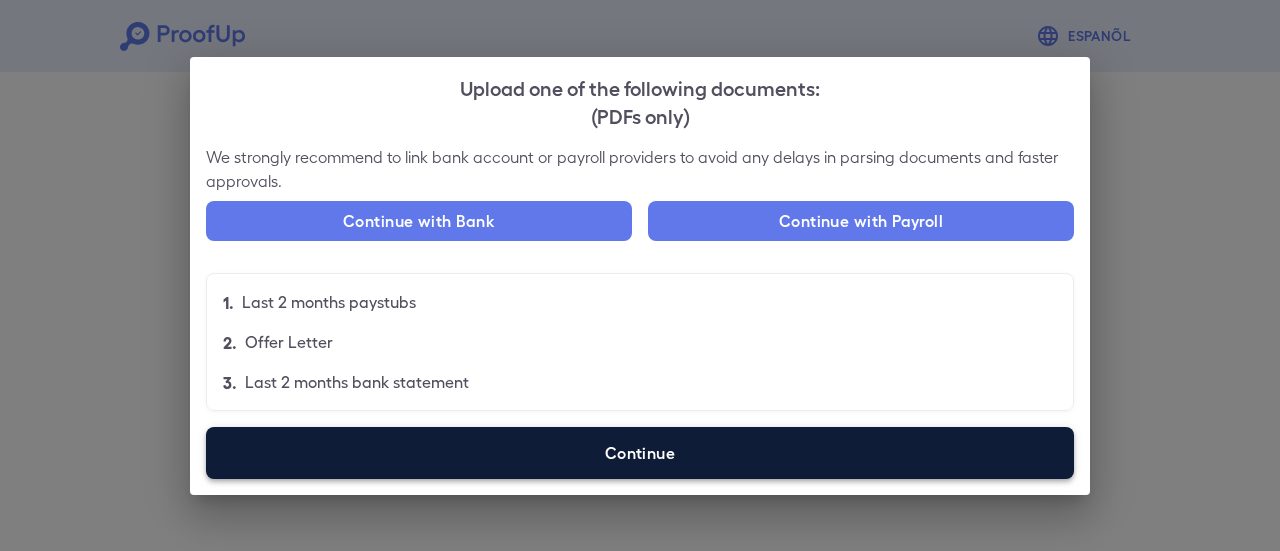 click on "Continue" at bounding box center [640, 453] 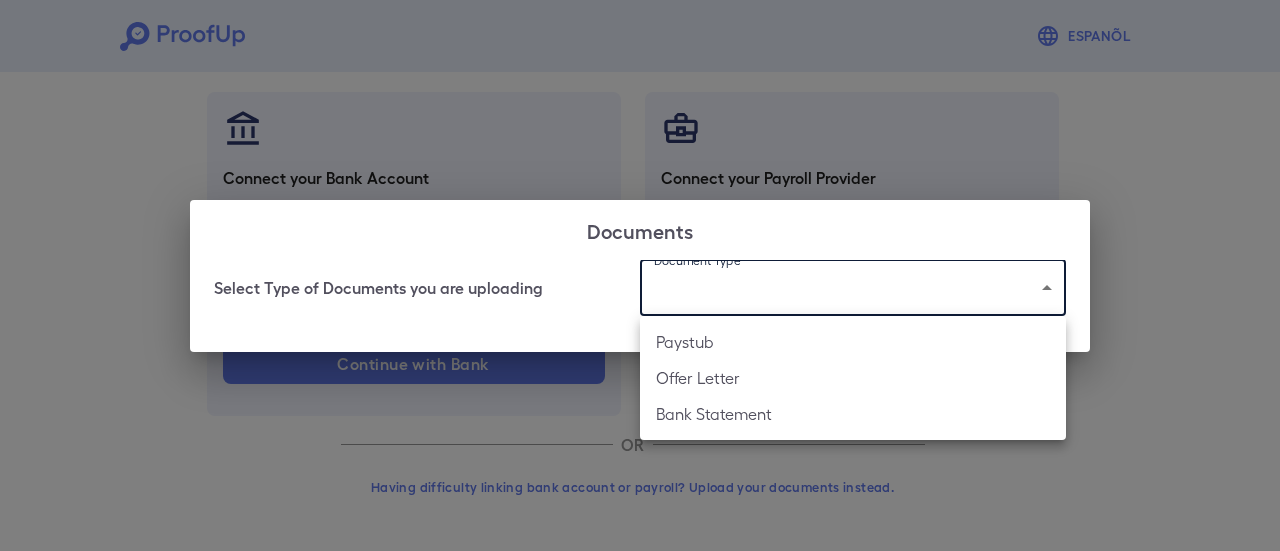 click on "Espanõl Go back How Would You Like to Verify Your Income? There are multiple ways you can access and upload your income. Select the best method for you. Connect your Bank Account Link the bank account(s) you wish to share for a one-time verification with the apartment complex. Make sure you click Allow at the end of the process to share data with us. Institutions such as: +11,000  More Continue with Bank Connect your Payroll Provider Directly link your payroll account through a one-time verification to verify your income. Make sure you click Allow at the end of the process to share data with us. Providers such as: Continue with Payroll OR Having difficulty linking bank account or payroll? Upload your documents instead. Documents Select Type of Documents you are uploading Document Type ​ ​ Paystub Offer Letter Bank Statement" at bounding box center [640, 170] 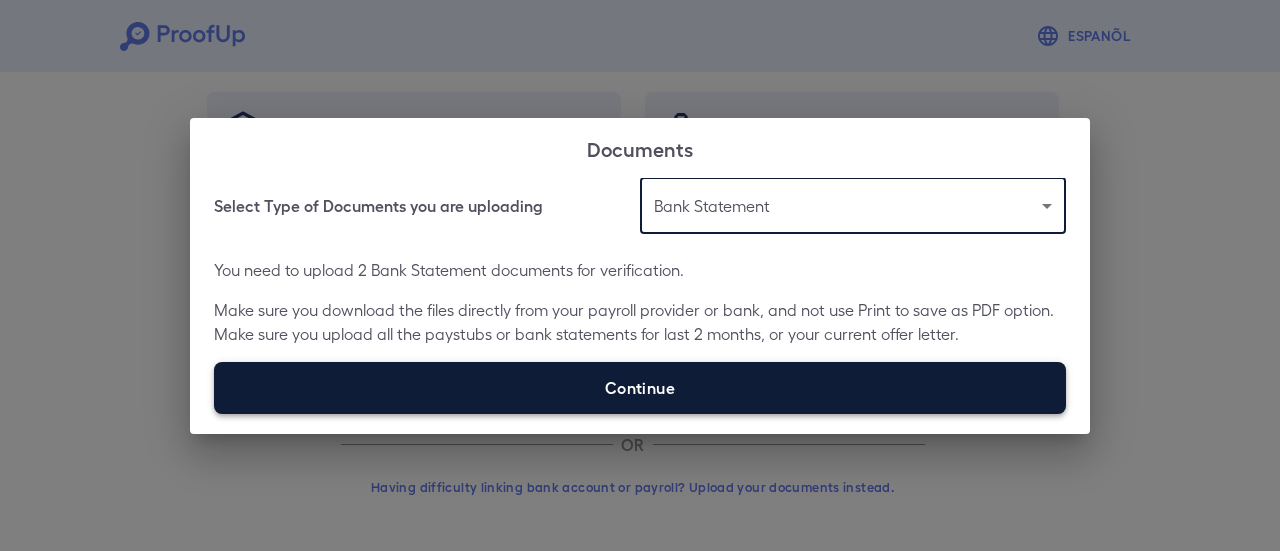 click on "Continue" at bounding box center [640, 388] 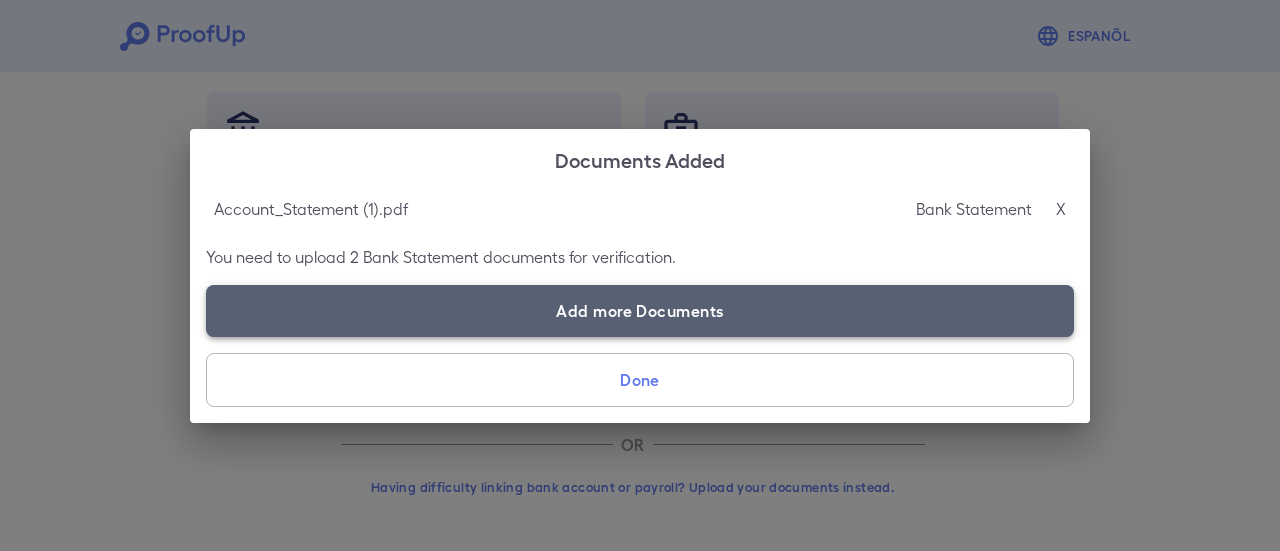 click on "Add more Documents" at bounding box center (640, 311) 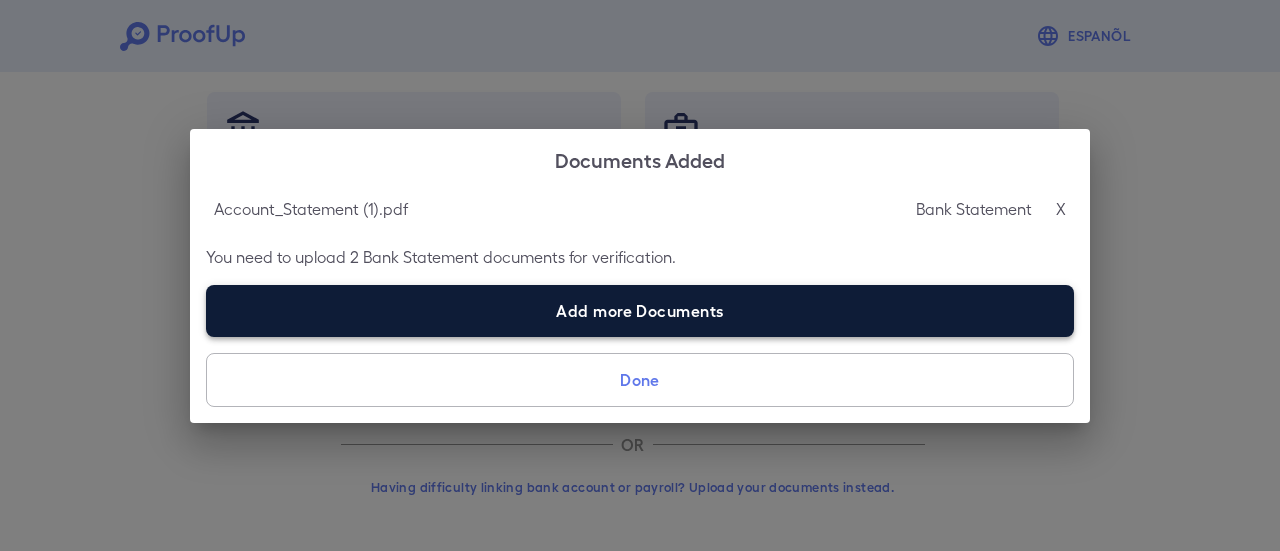 type on "**********" 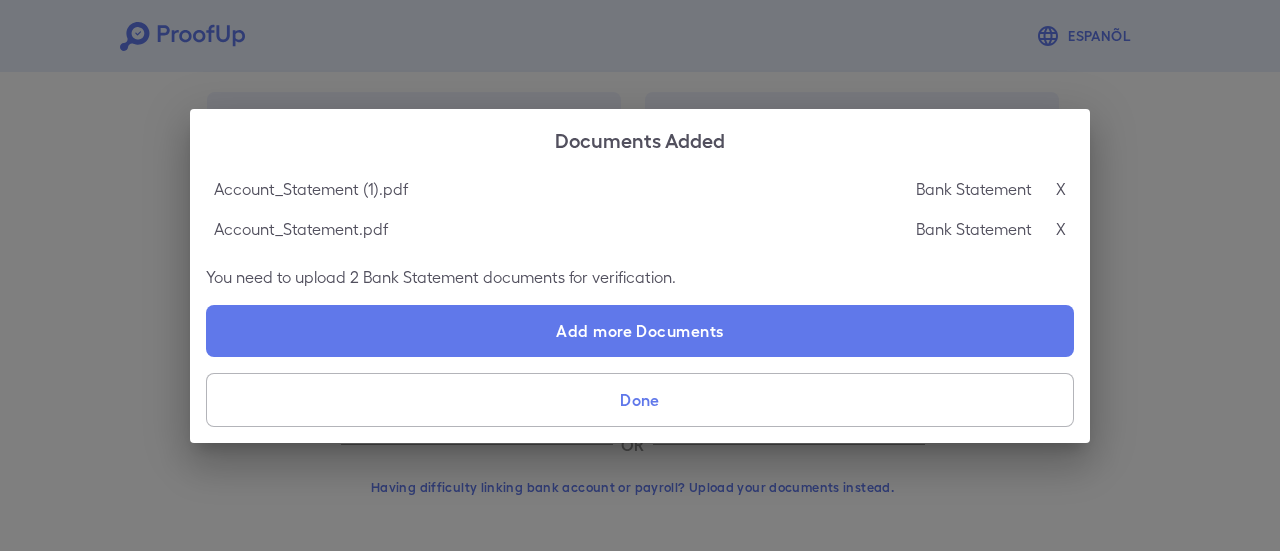 click on "Done" at bounding box center (640, 400) 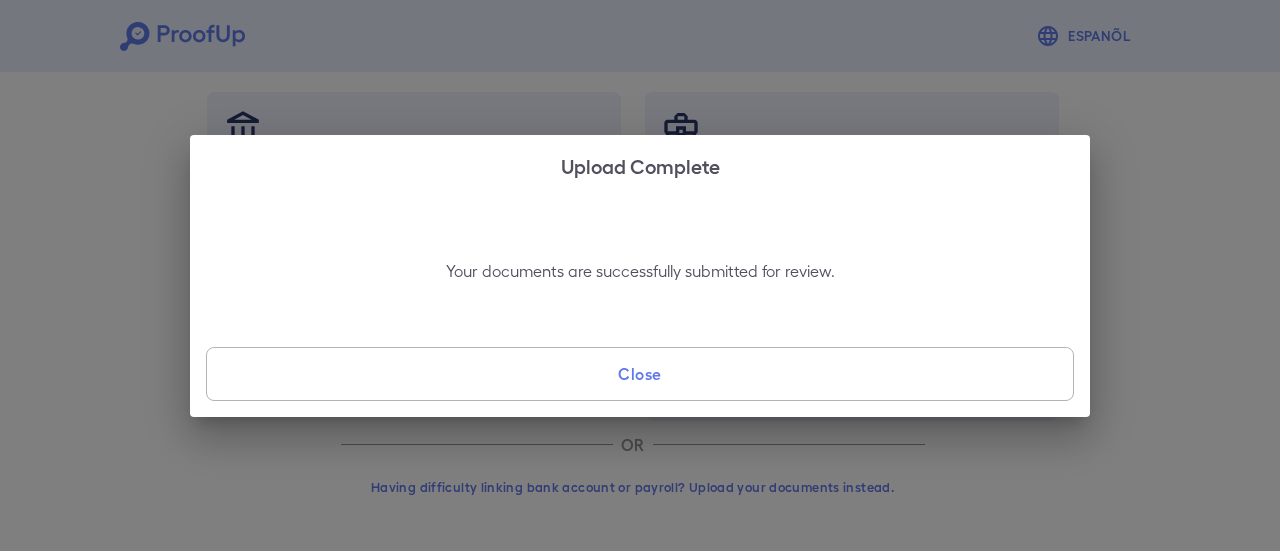 click on "Close" at bounding box center (640, 374) 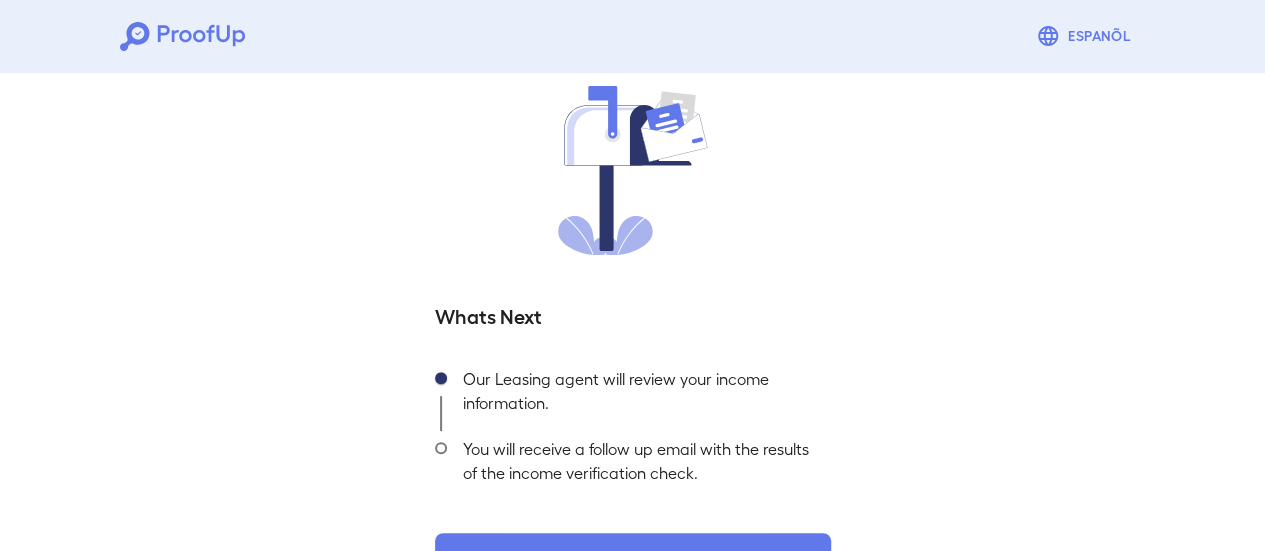 scroll, scrollTop: 215, scrollLeft: 0, axis: vertical 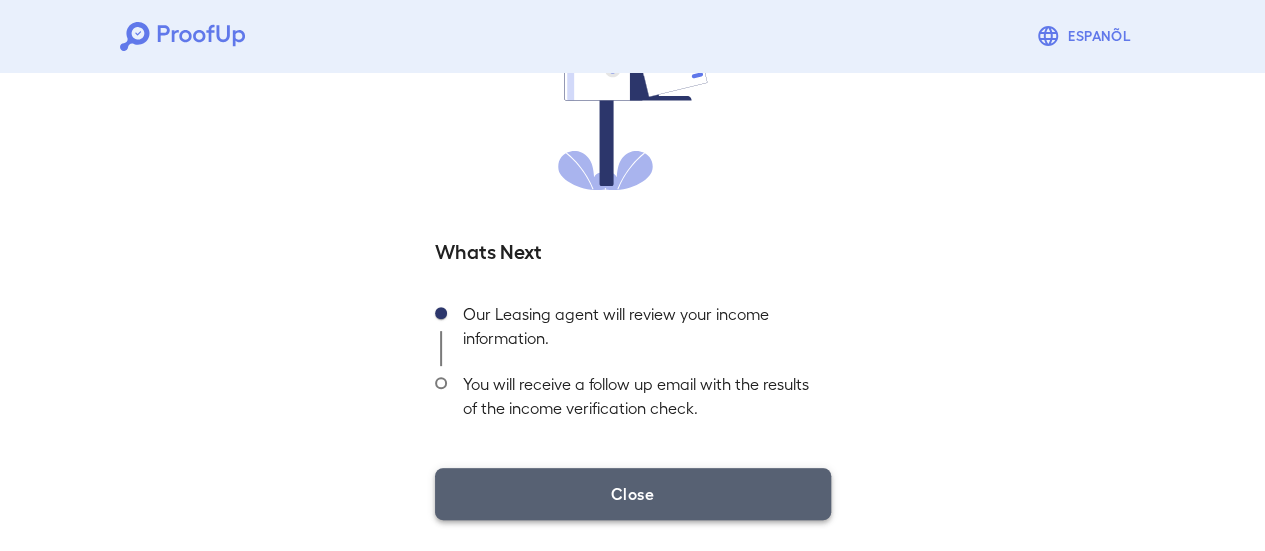 click on "Close" at bounding box center [633, 494] 